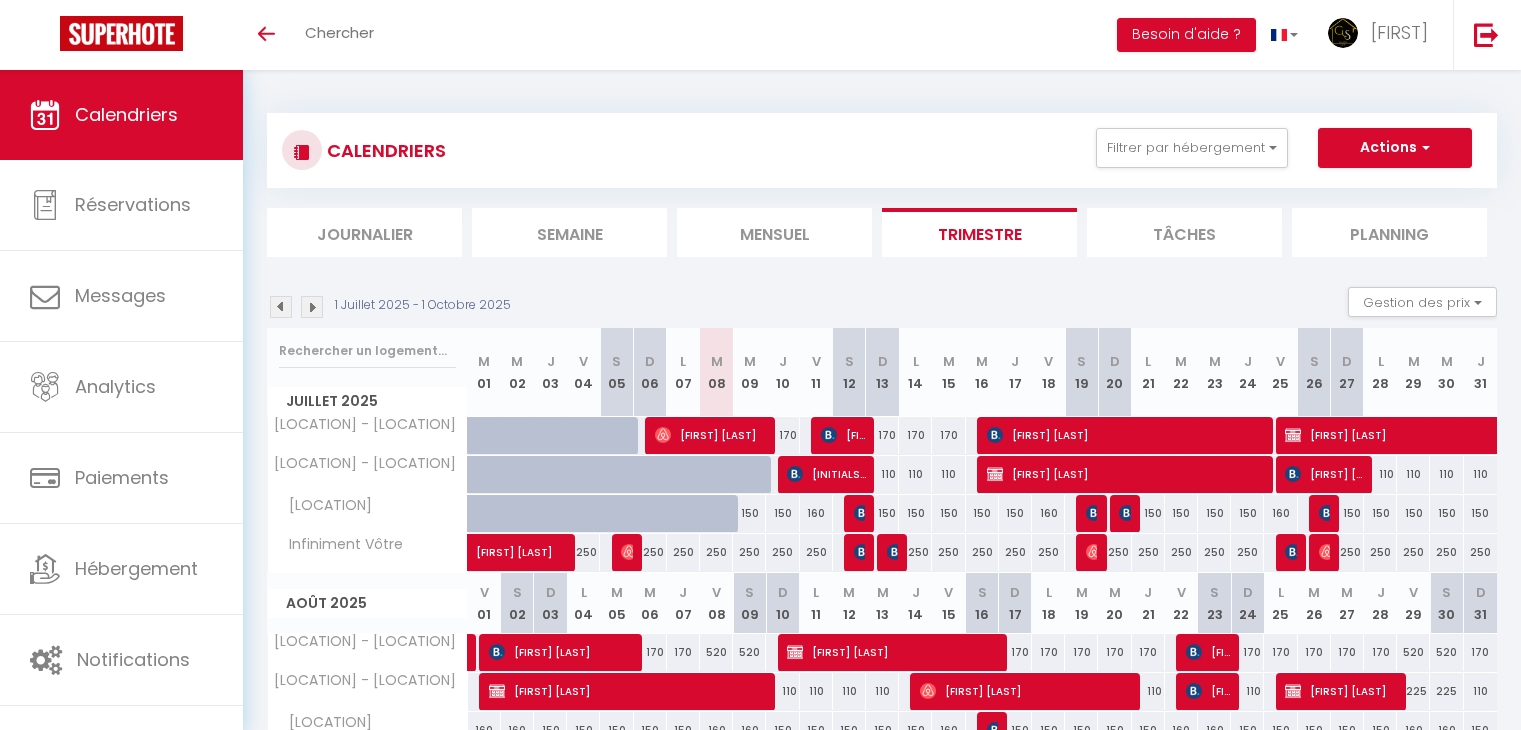 scroll, scrollTop: 0, scrollLeft: 0, axis: both 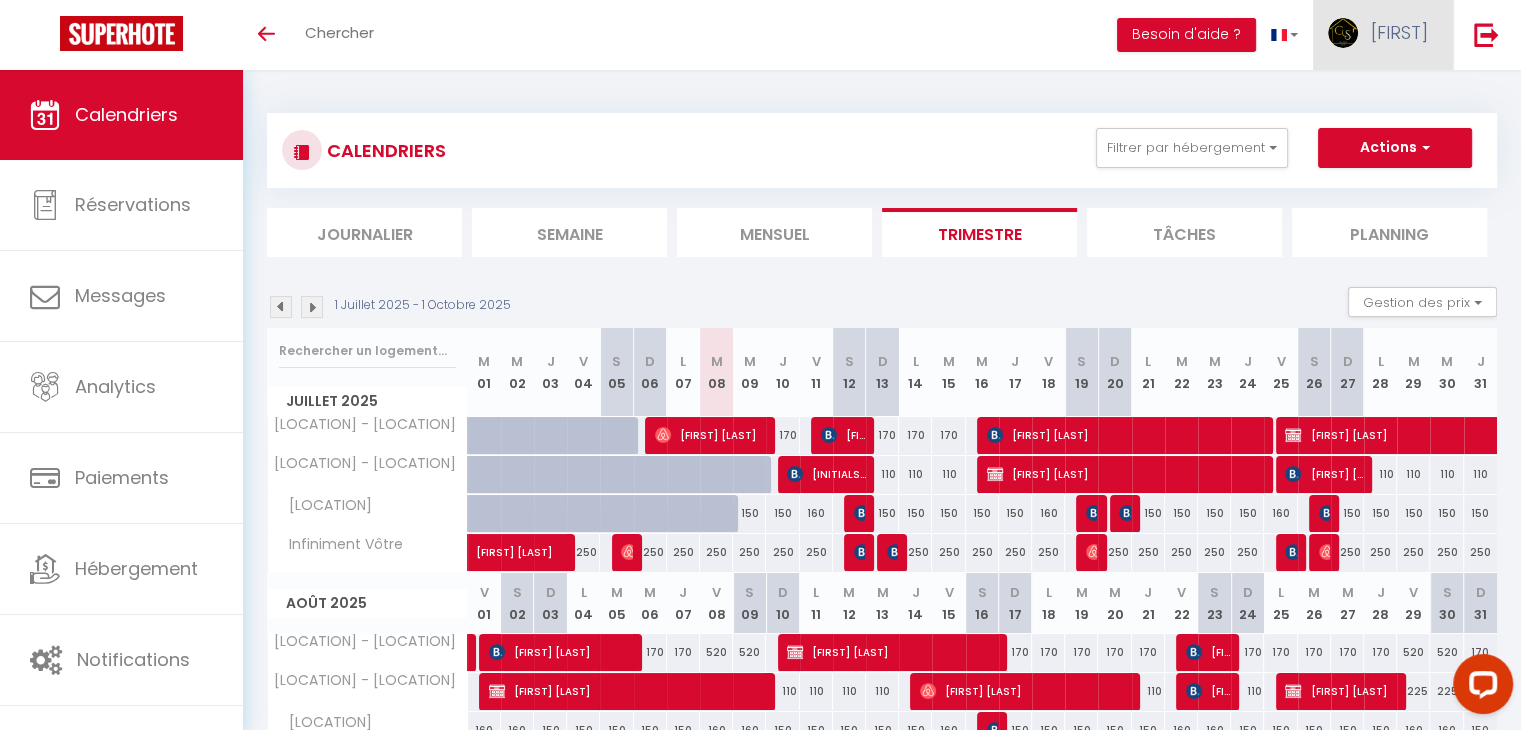 click on "[FIRST]" at bounding box center (1383, 35) 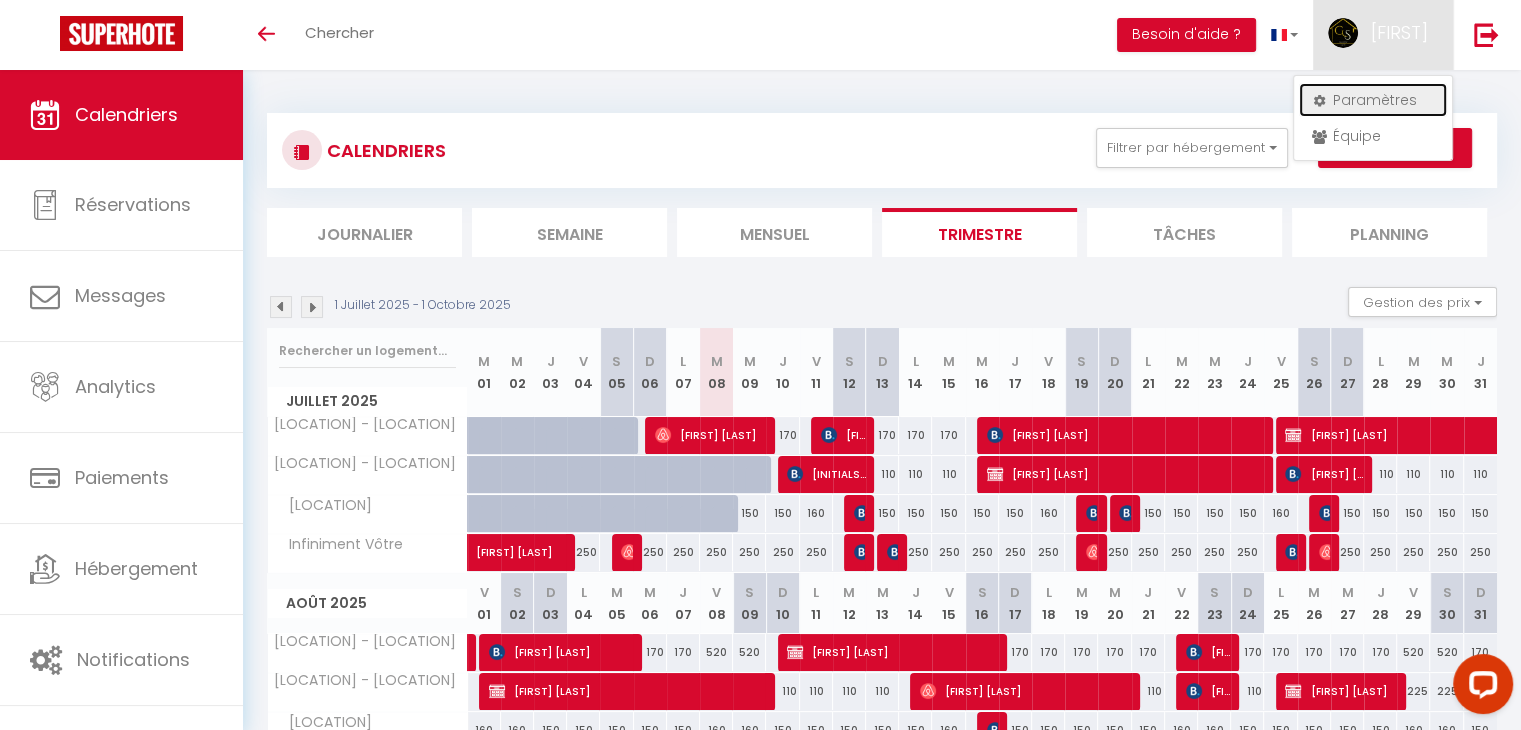 click on "Paramètres" at bounding box center [1373, 100] 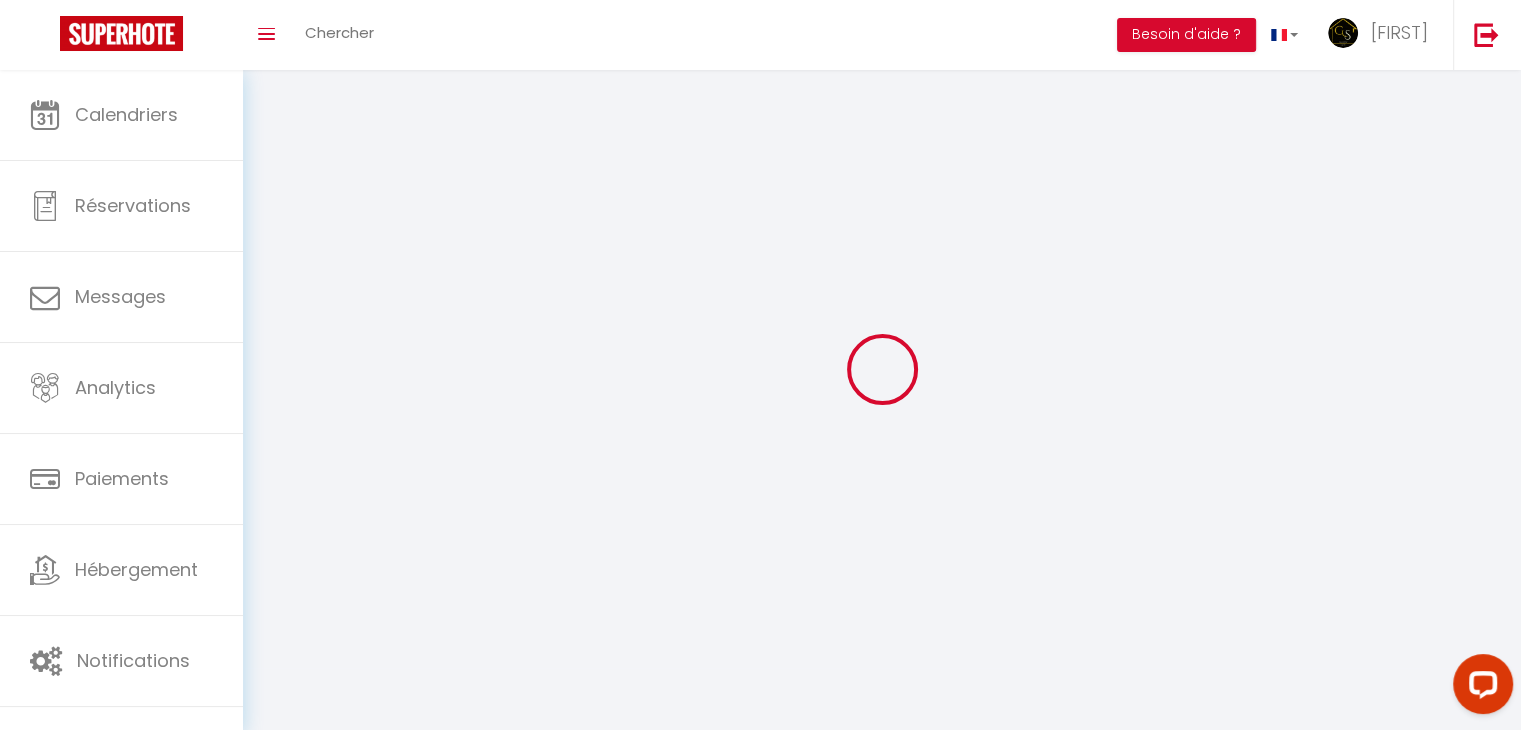 click on "[FIRST]" at bounding box center (1383, 35) 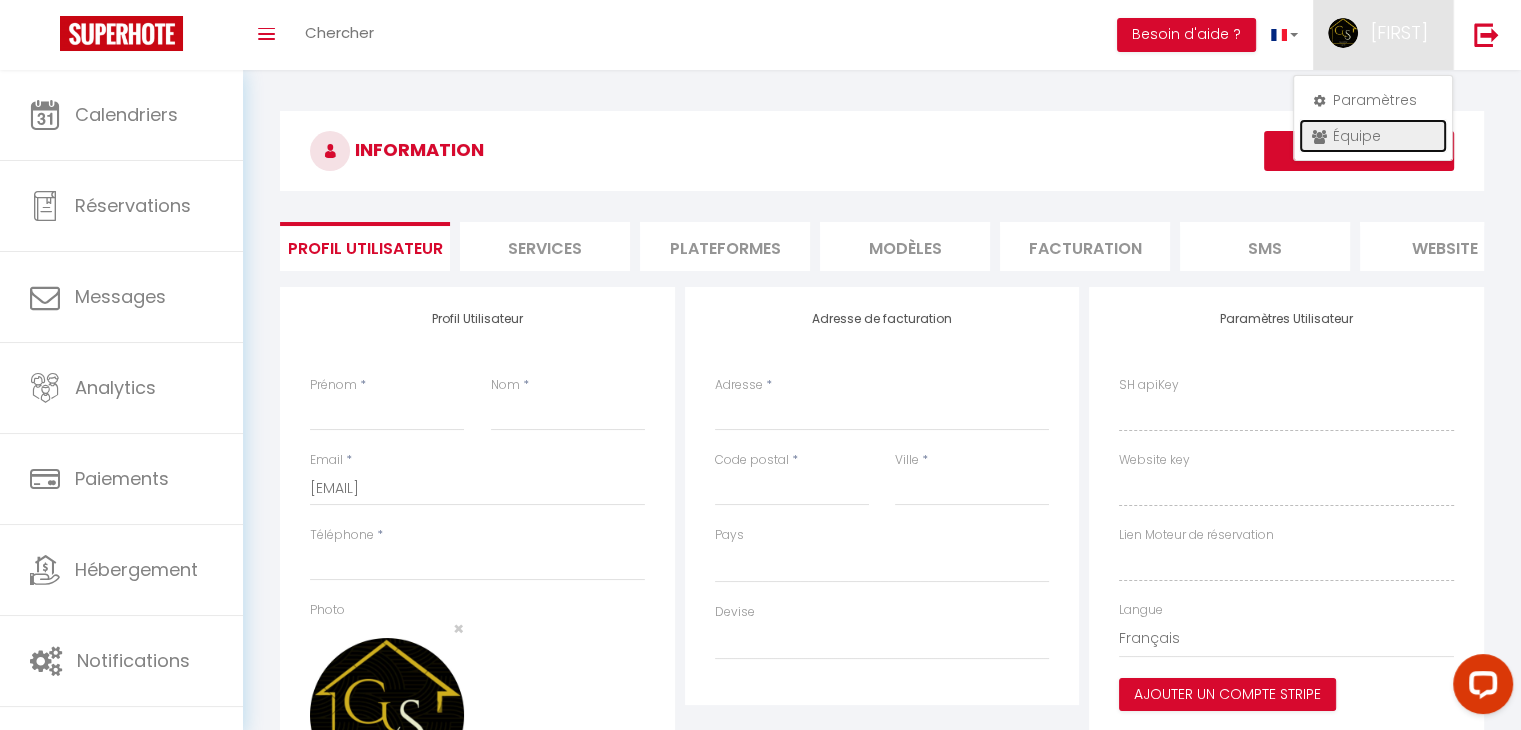click on "Équipe" at bounding box center [1373, 136] 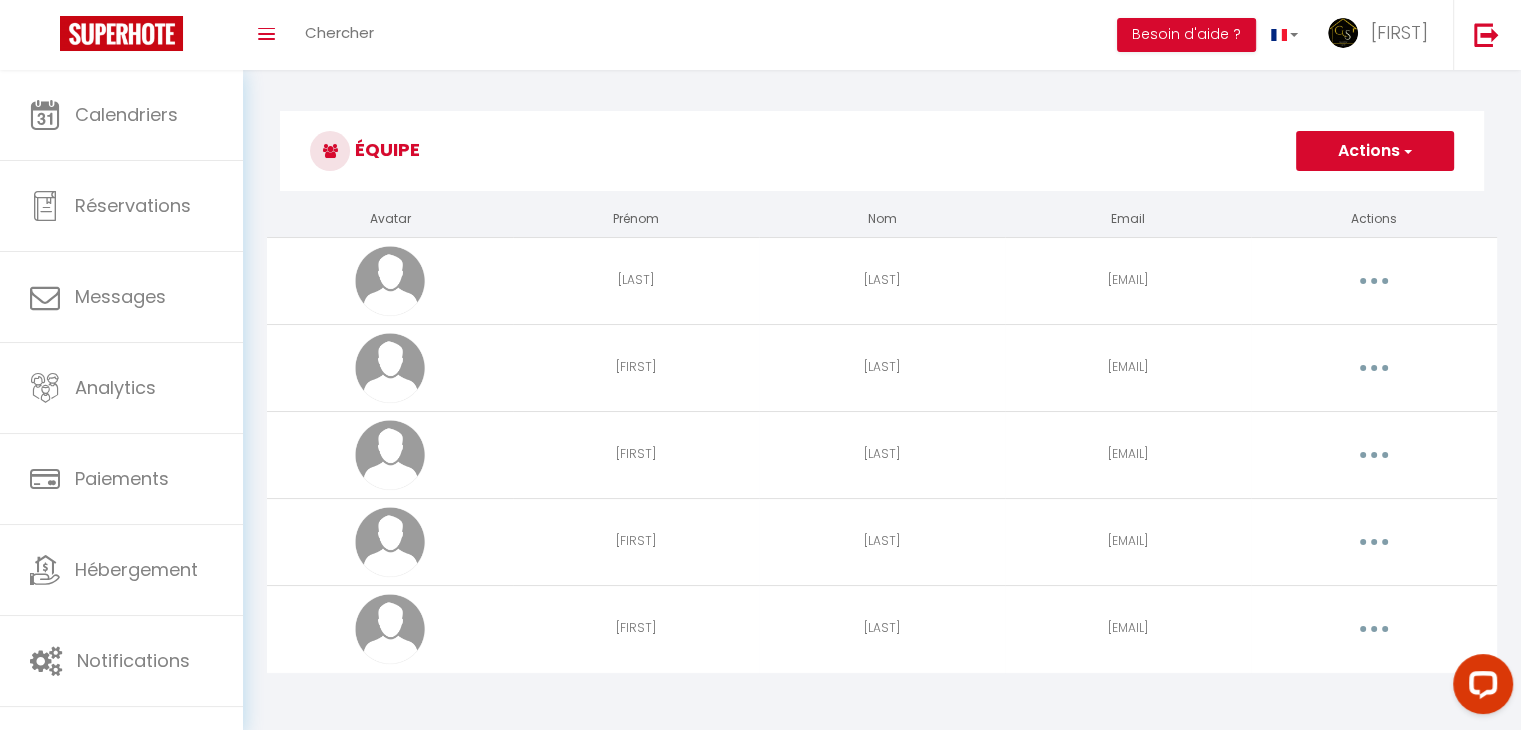 click at bounding box center [1374, 281] 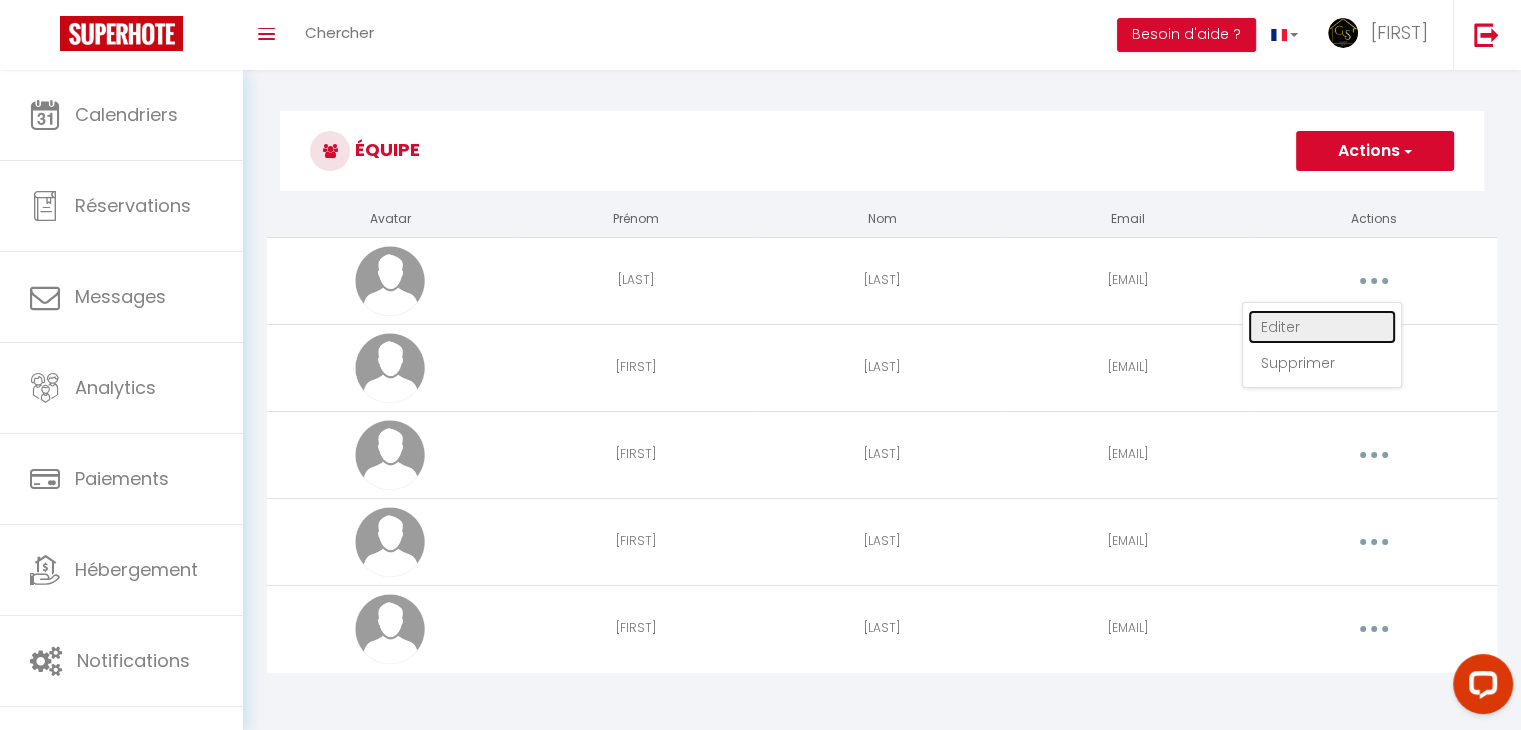 click on "Editer" at bounding box center [1322, 327] 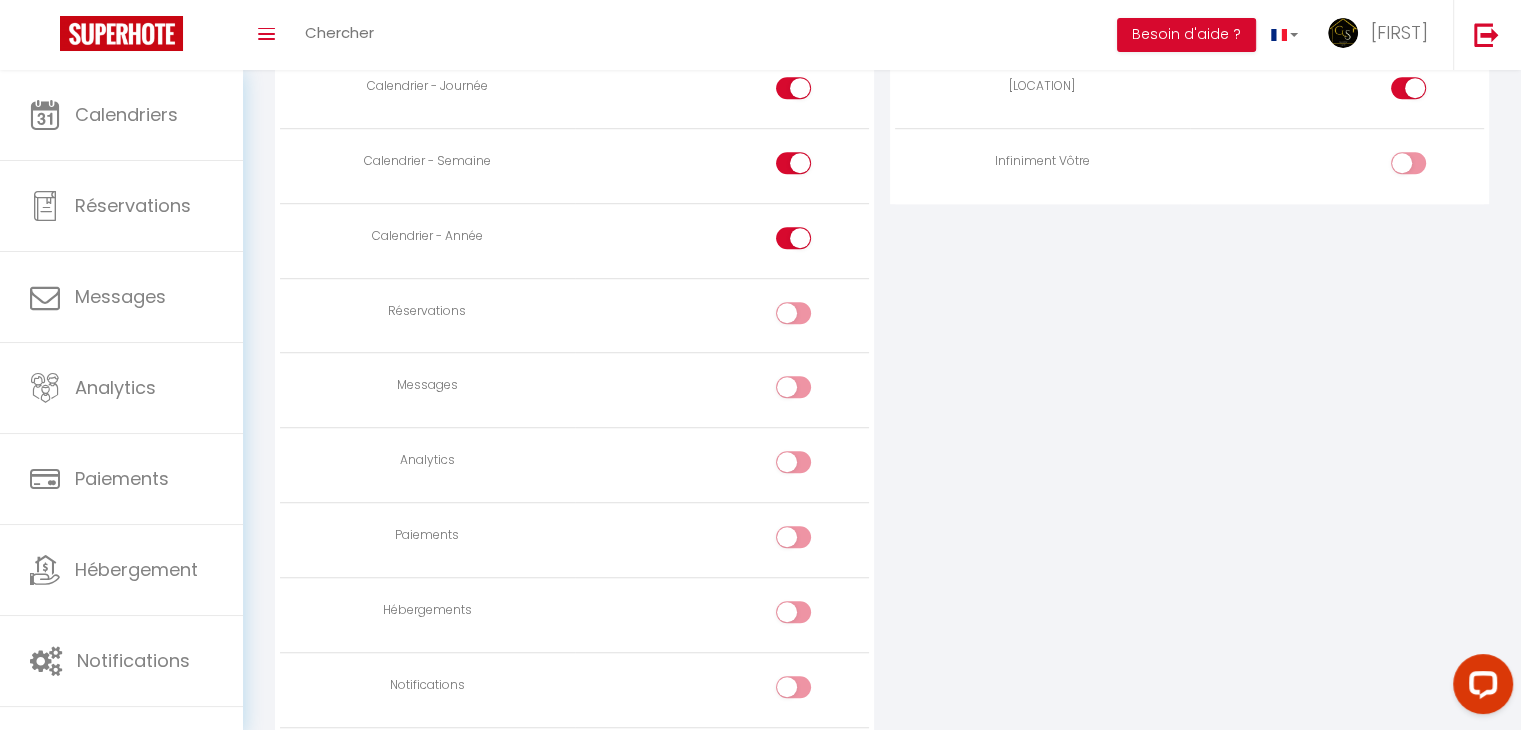 scroll, scrollTop: 1354, scrollLeft: 0, axis: vertical 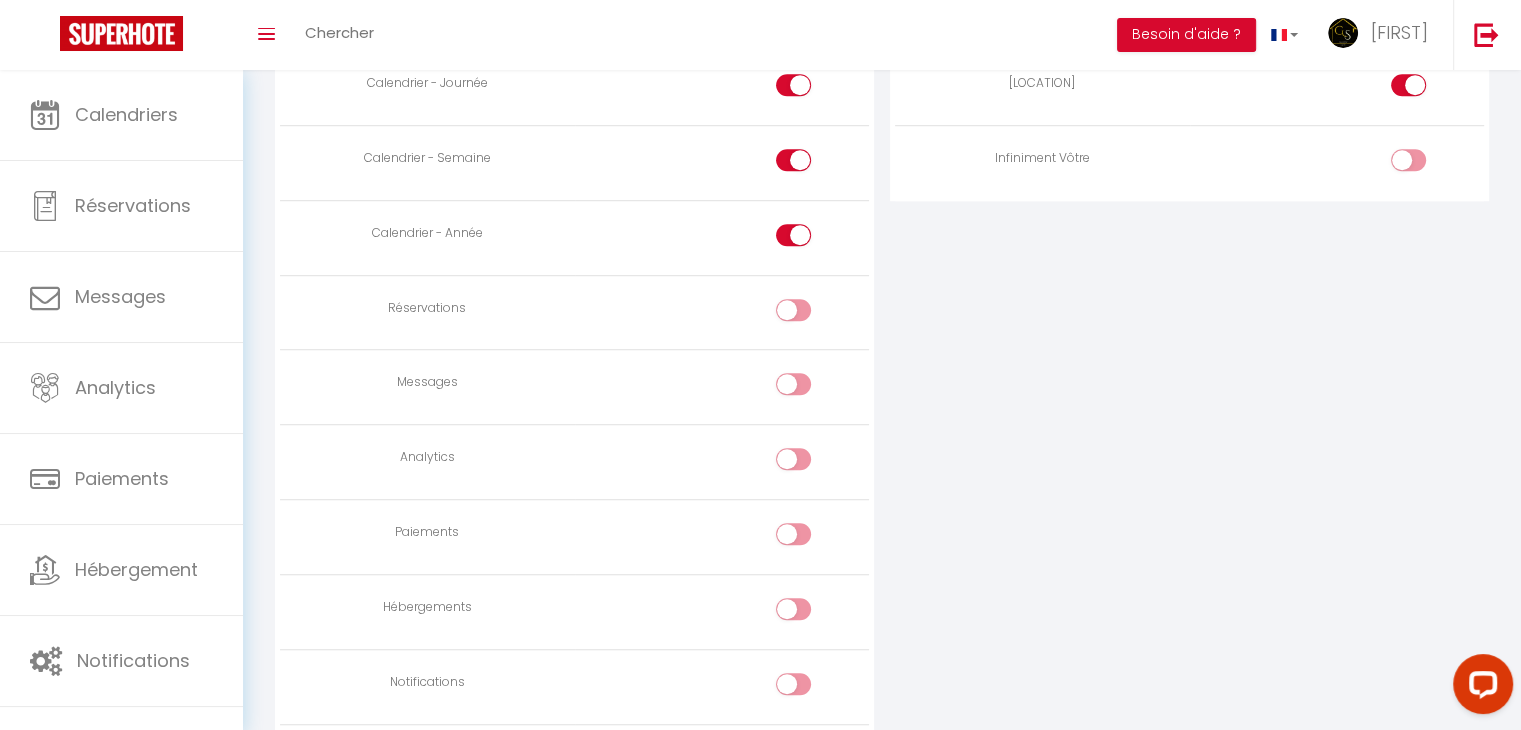 click at bounding box center (810, 314) 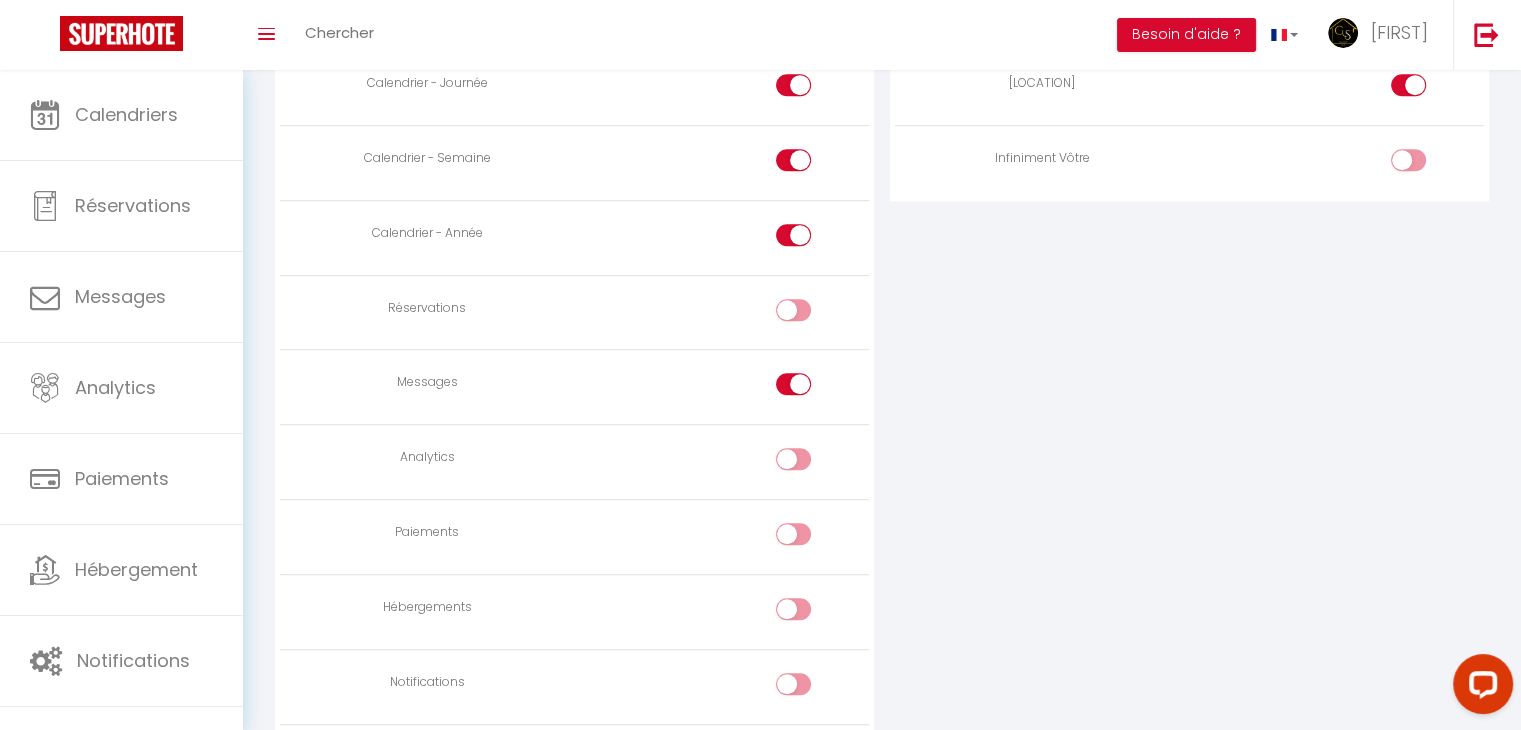 click at bounding box center [793, 310] 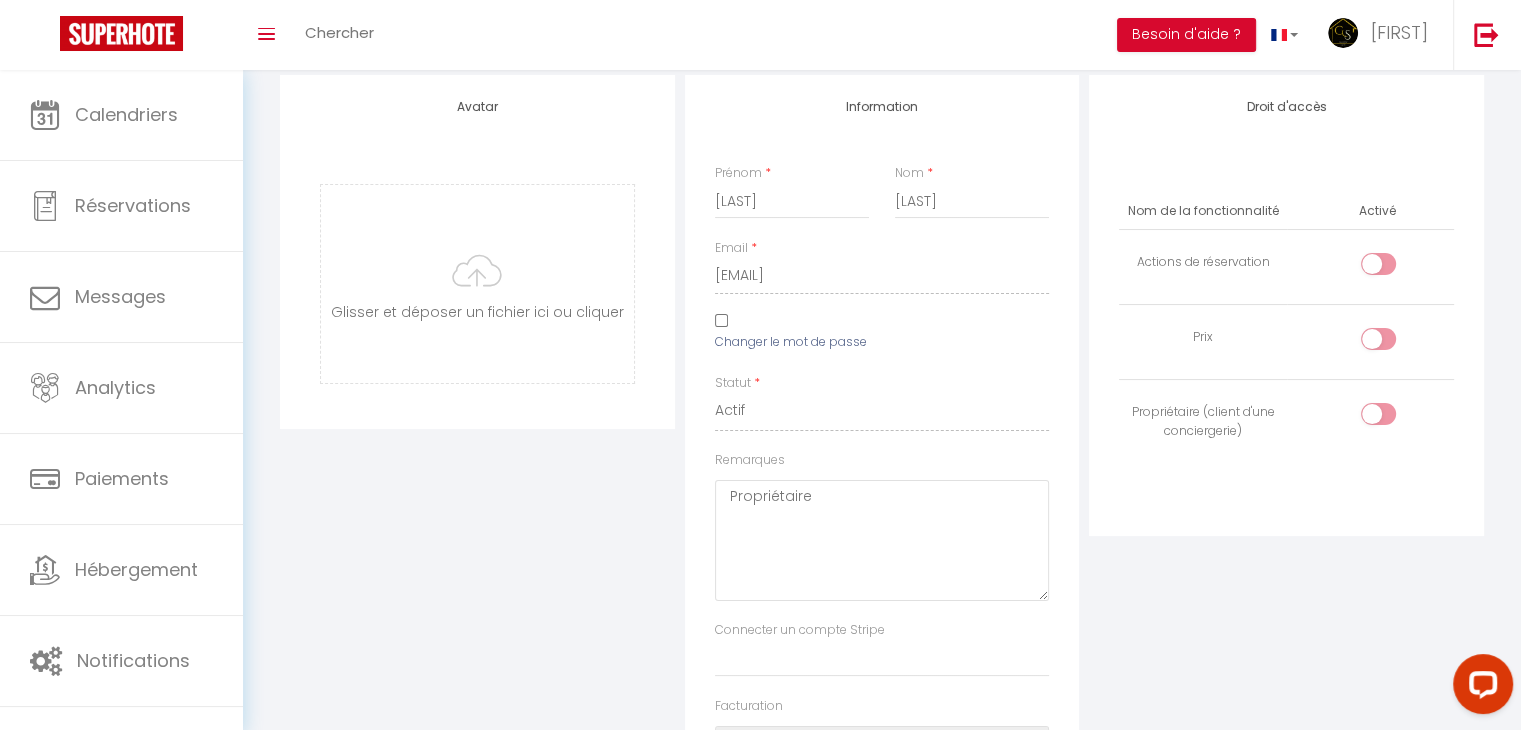 scroll, scrollTop: 0, scrollLeft: 0, axis: both 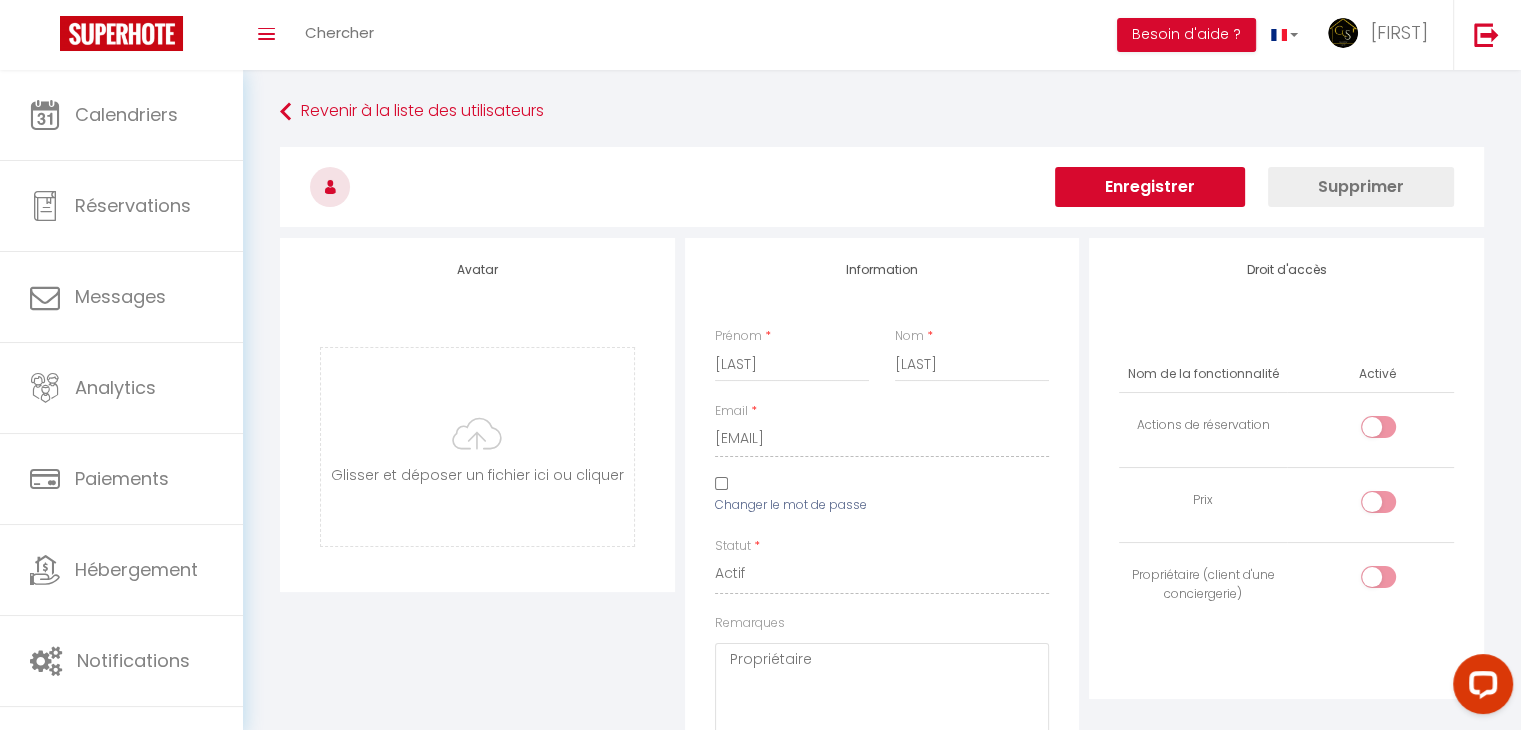 click on "Enregistrer" at bounding box center [1150, 187] 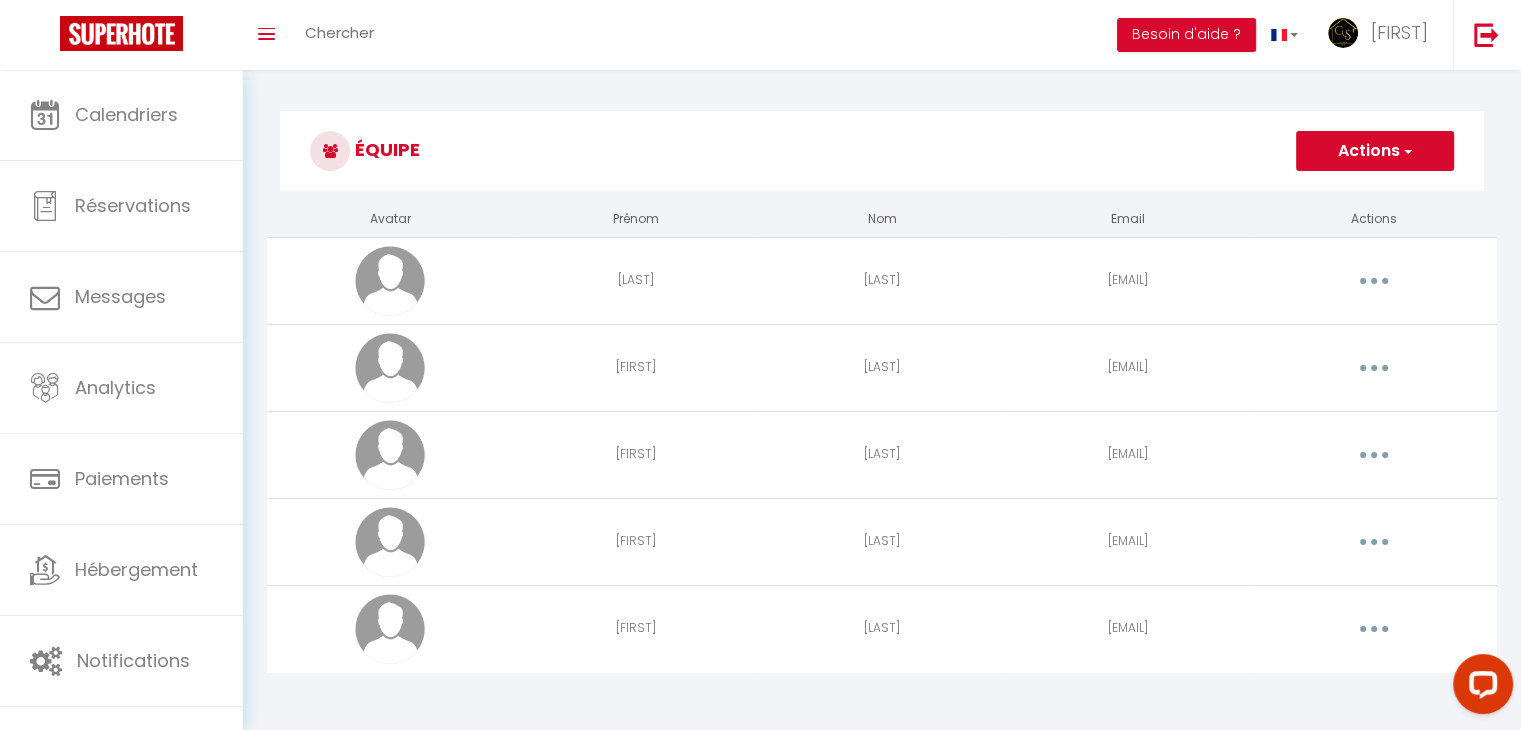 click at bounding box center (1374, 281) 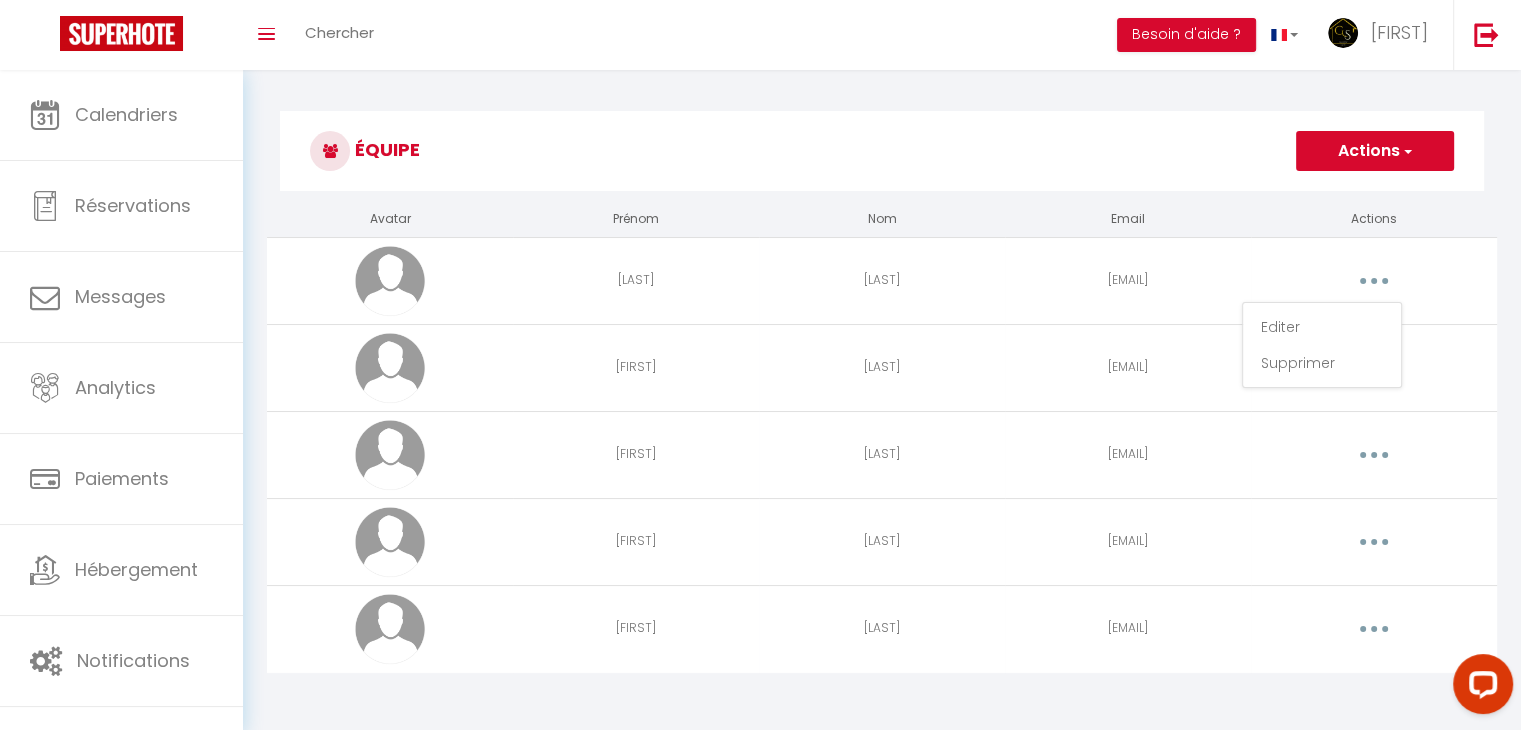 click at bounding box center (1374, 281) 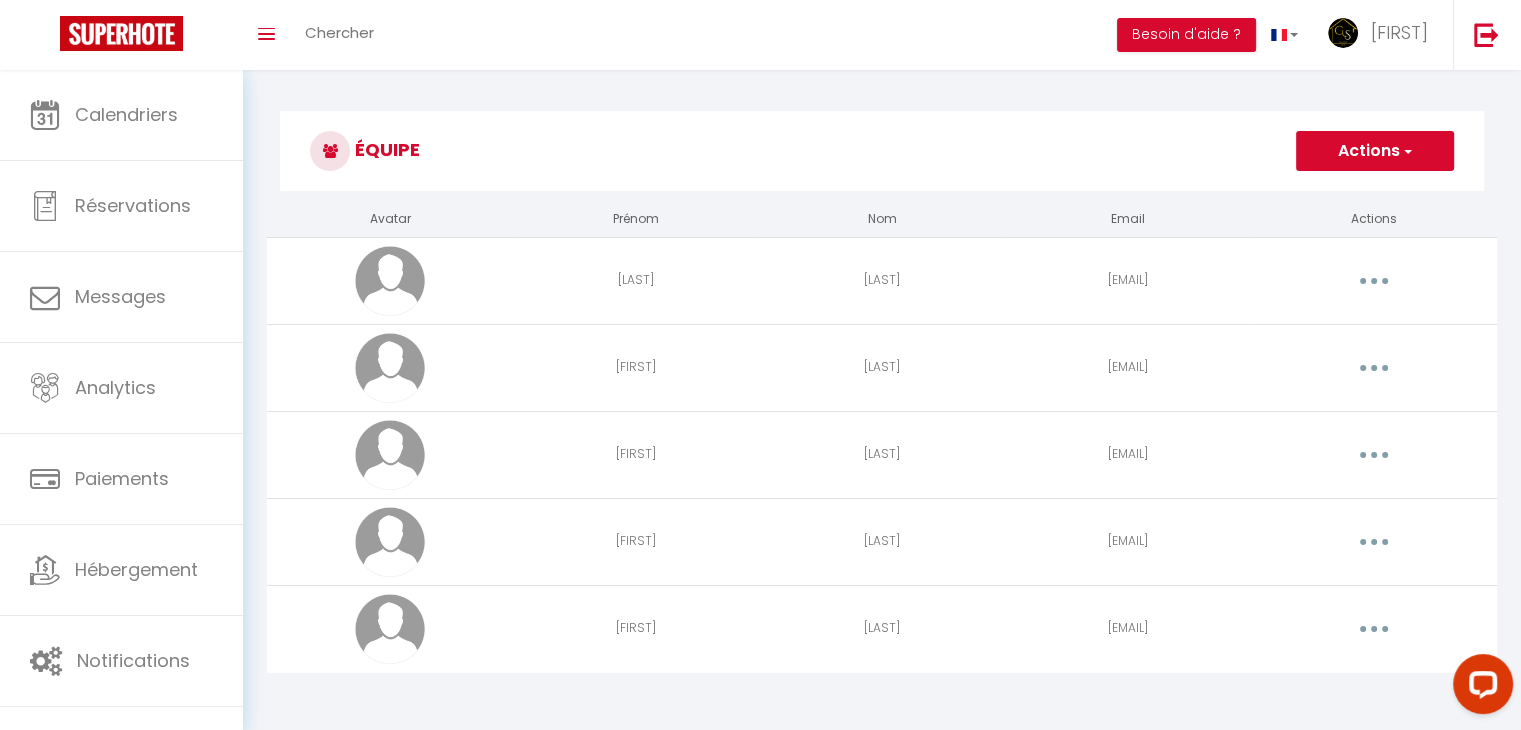 click at bounding box center [1374, 281] 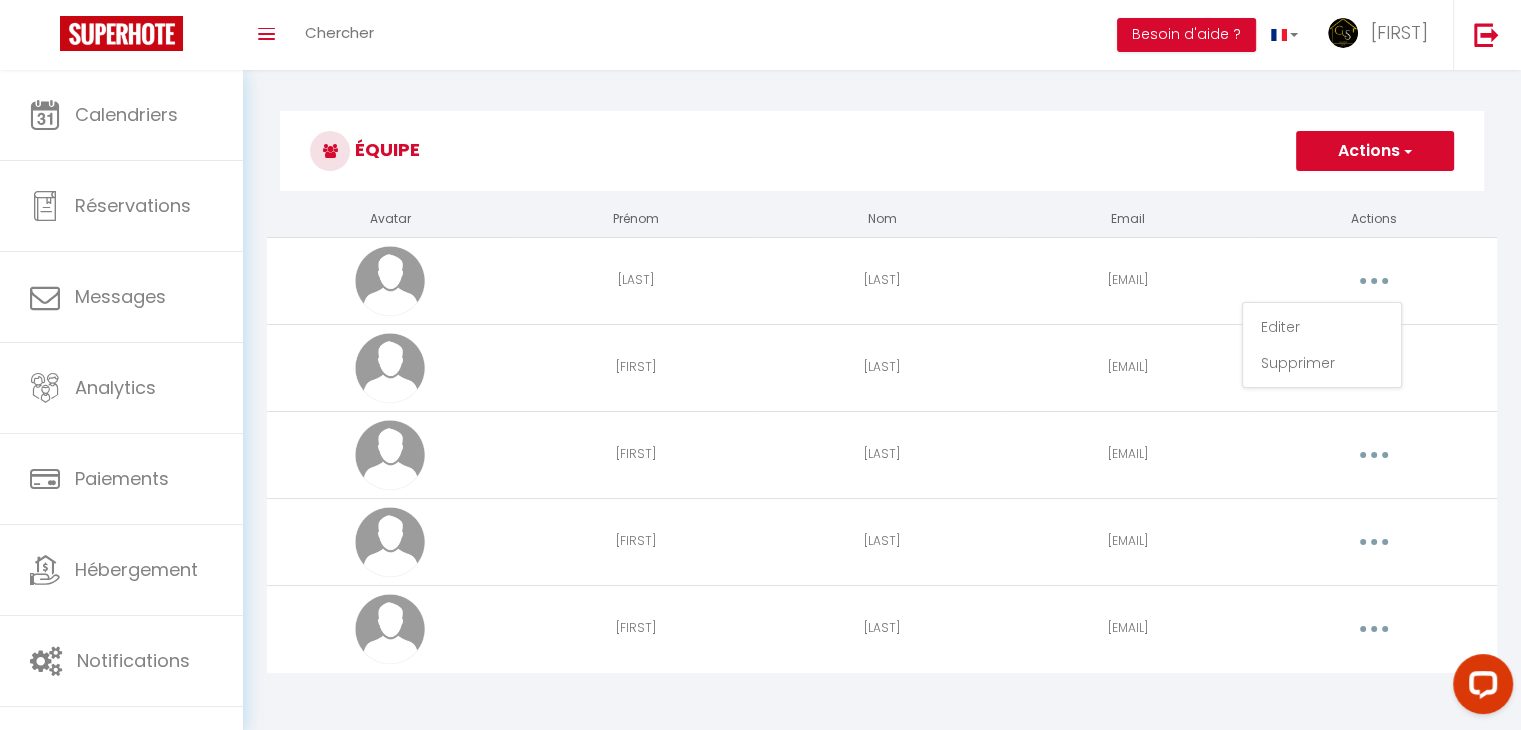 click on "Editer   Supprimer" at bounding box center (1374, 280) 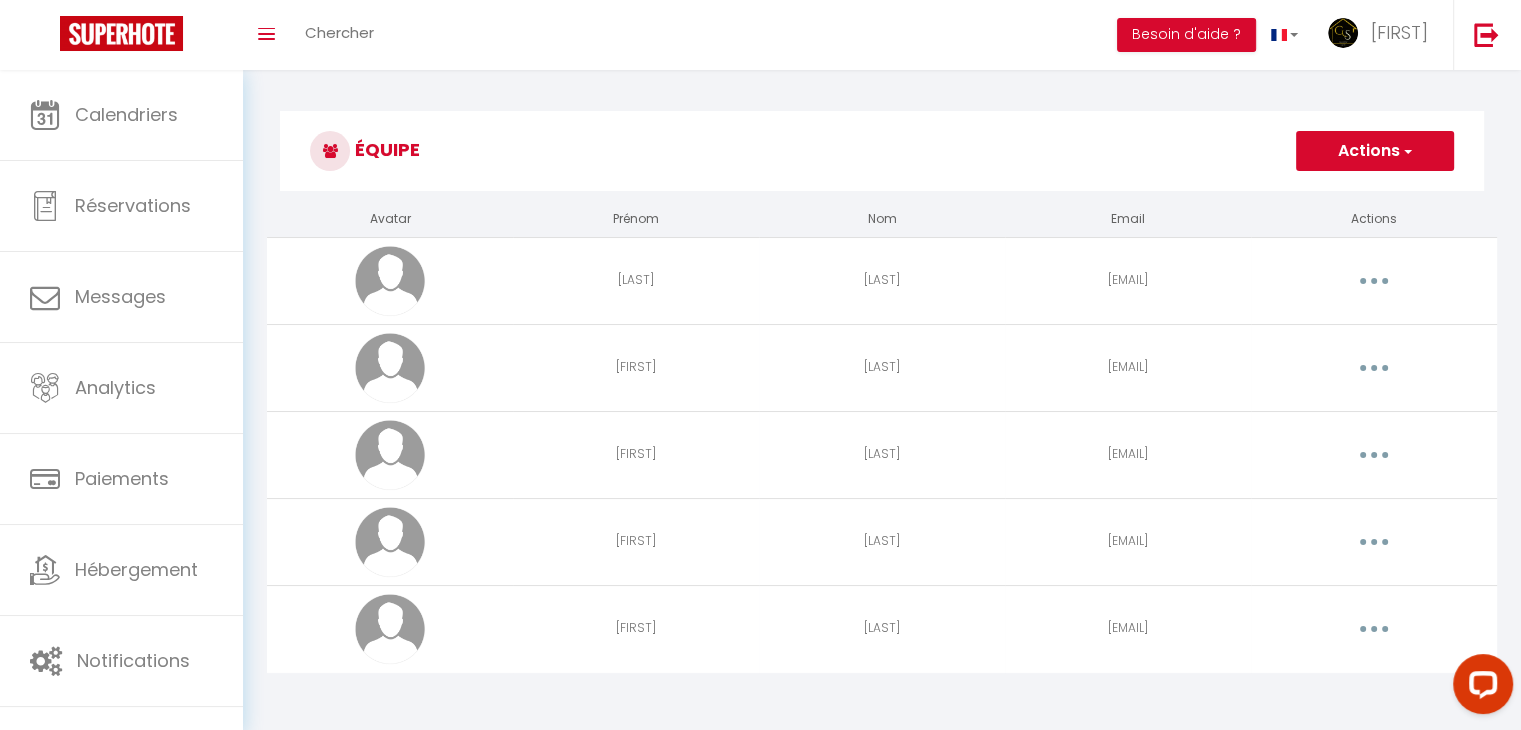 click at bounding box center (390, 281) 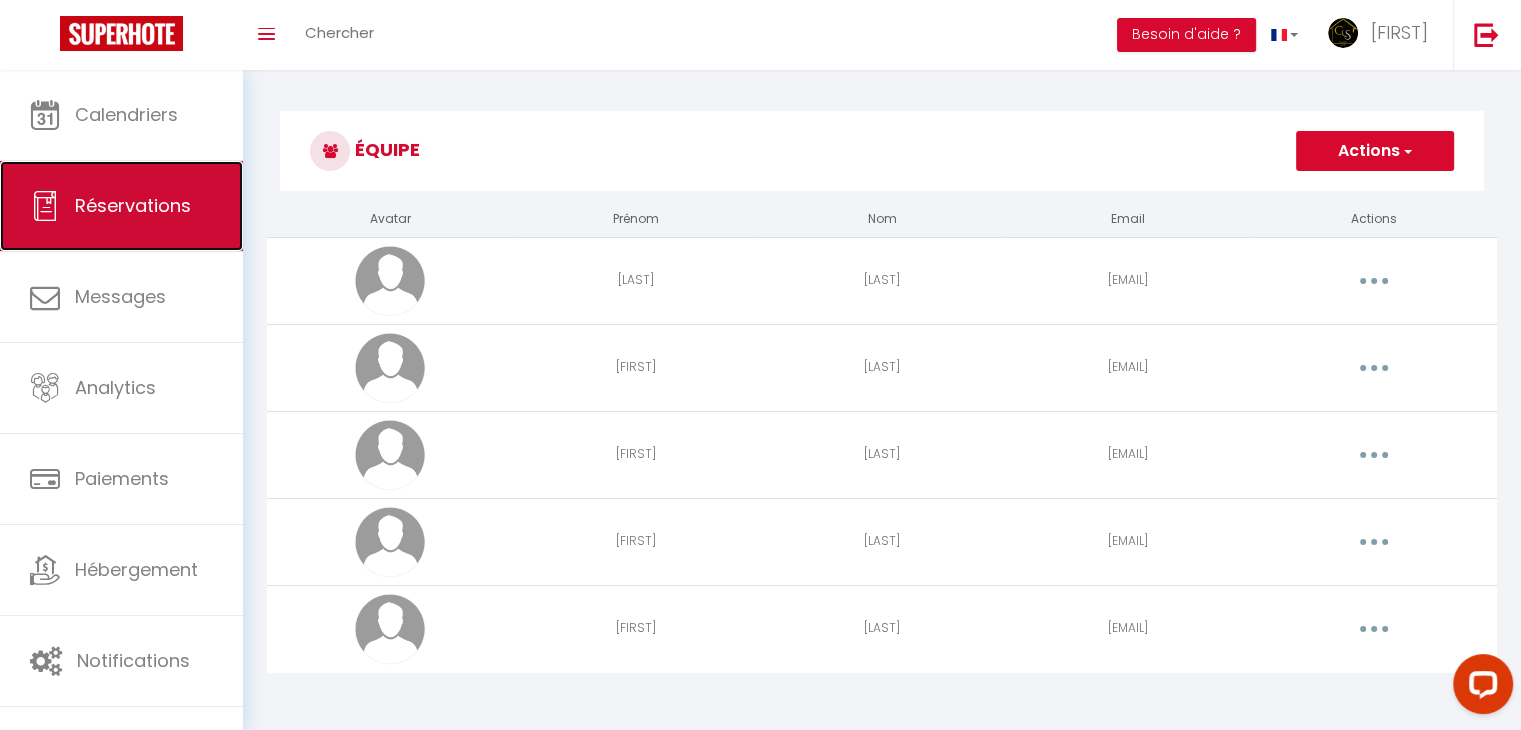 click on "Réservations" at bounding box center [121, 206] 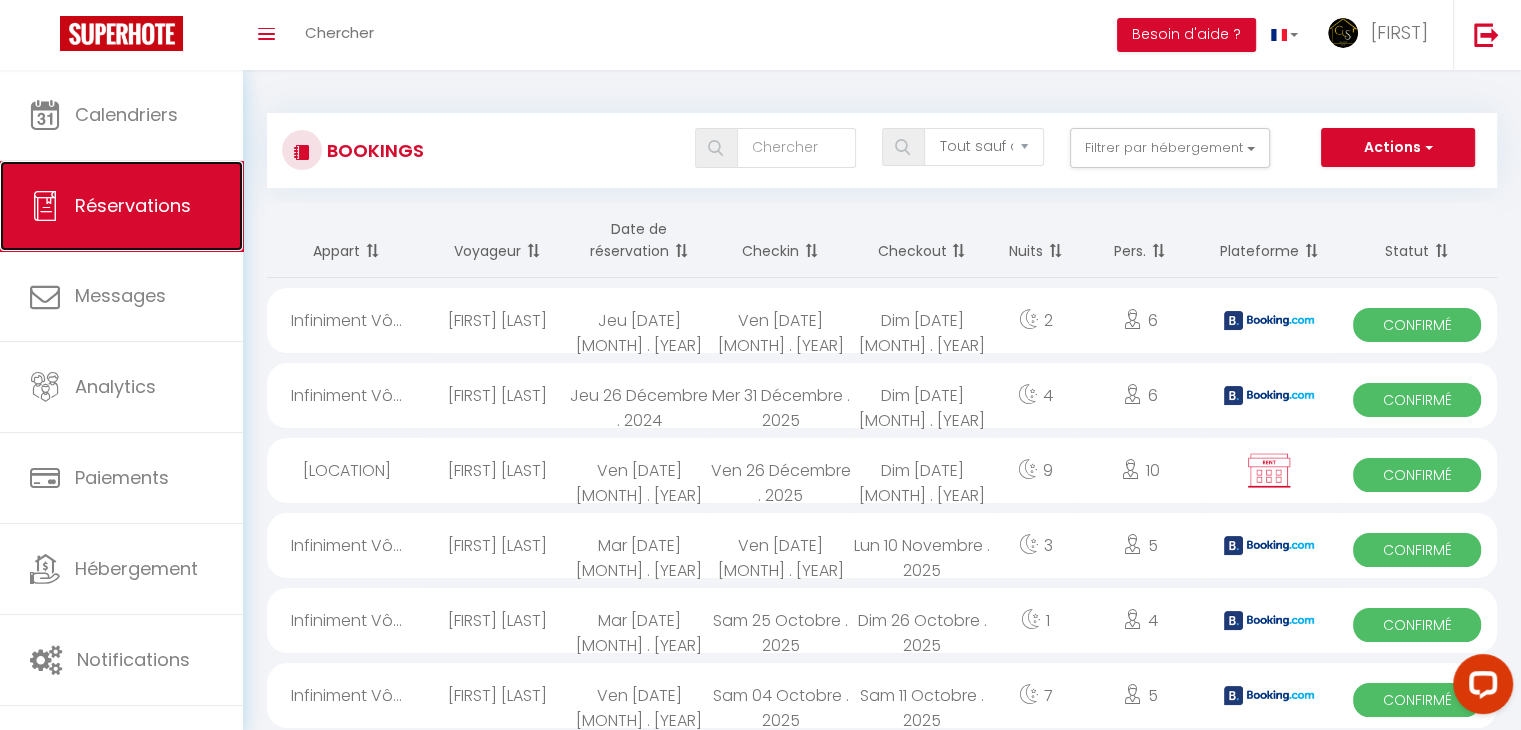 click on "Réservations" at bounding box center (133, 205) 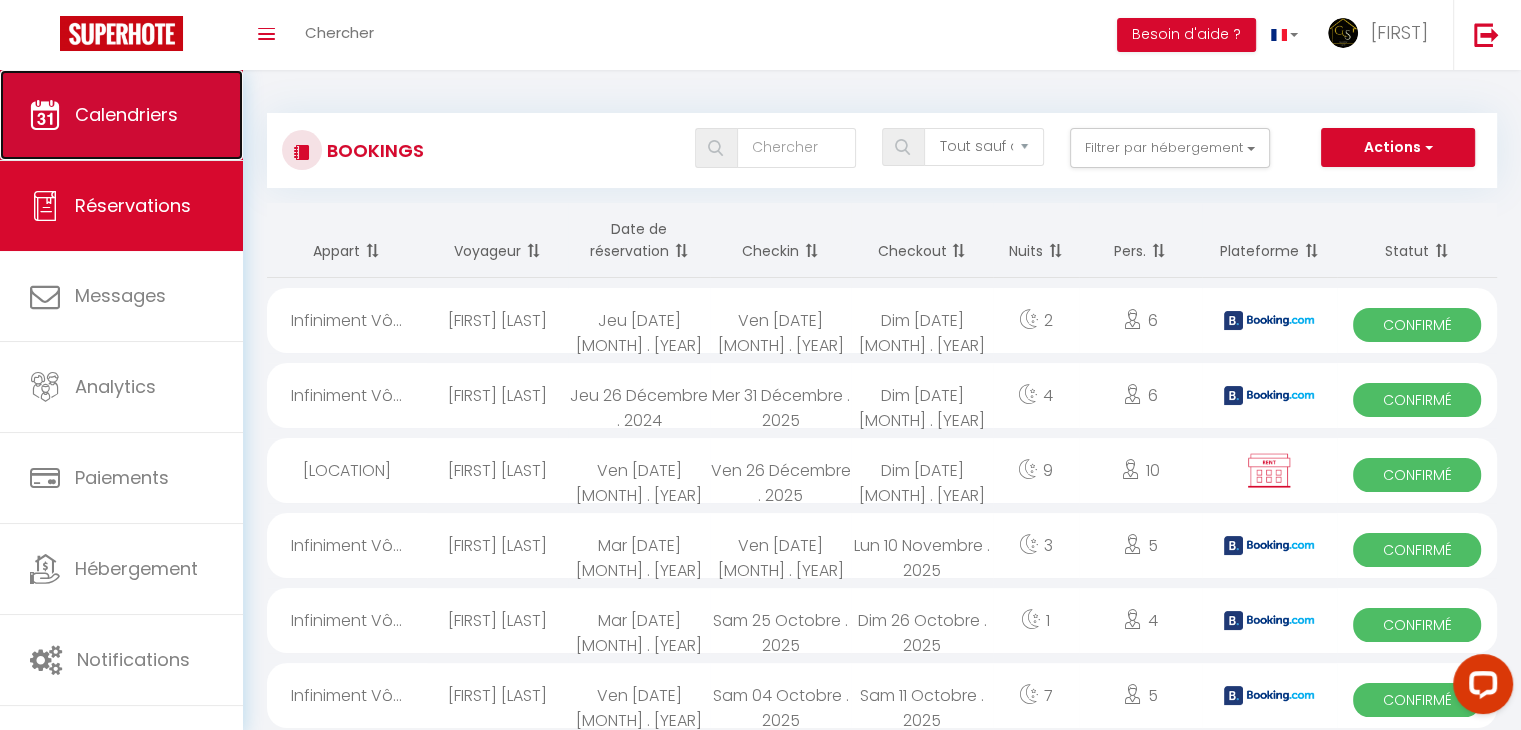 click on "Calendriers" at bounding box center [121, 115] 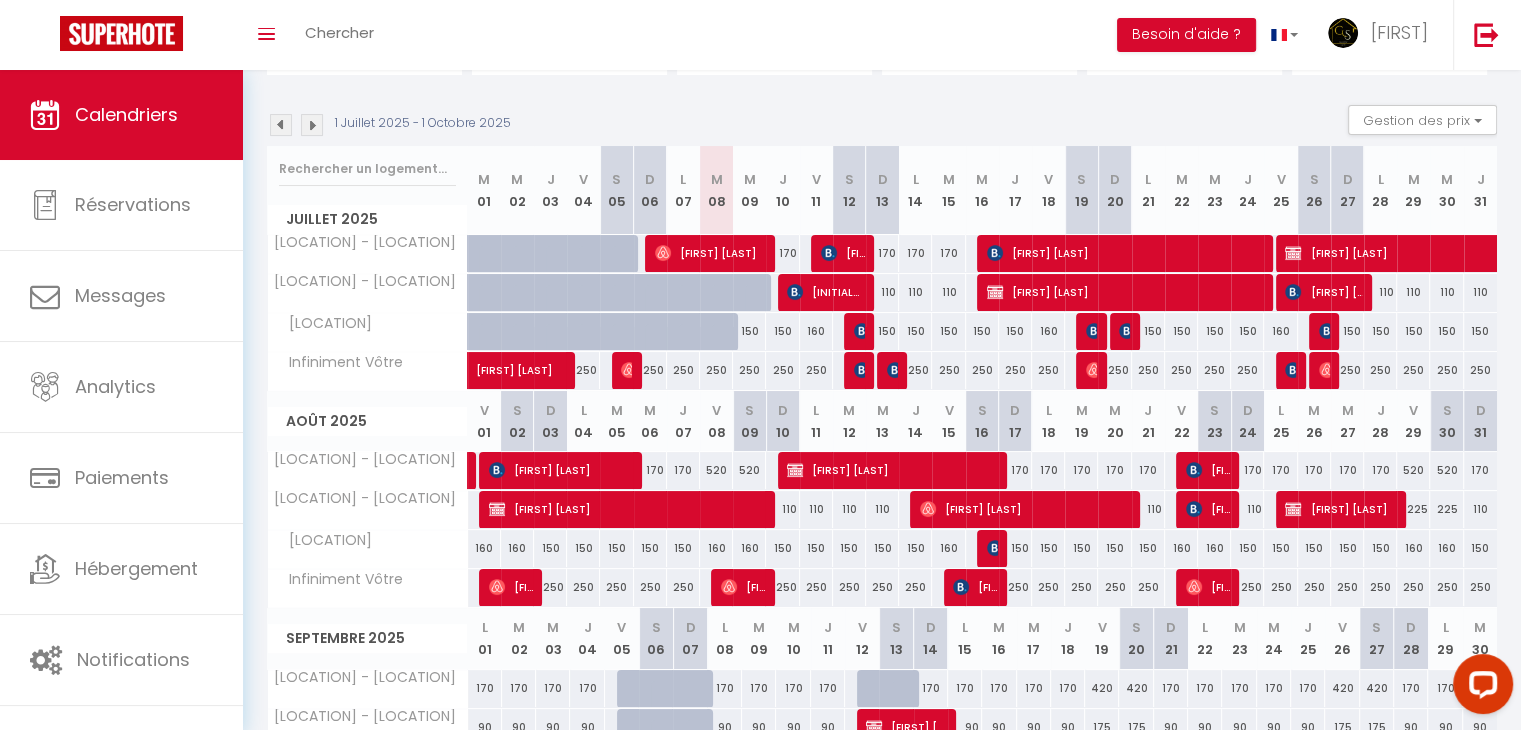 scroll, scrollTop: 184, scrollLeft: 0, axis: vertical 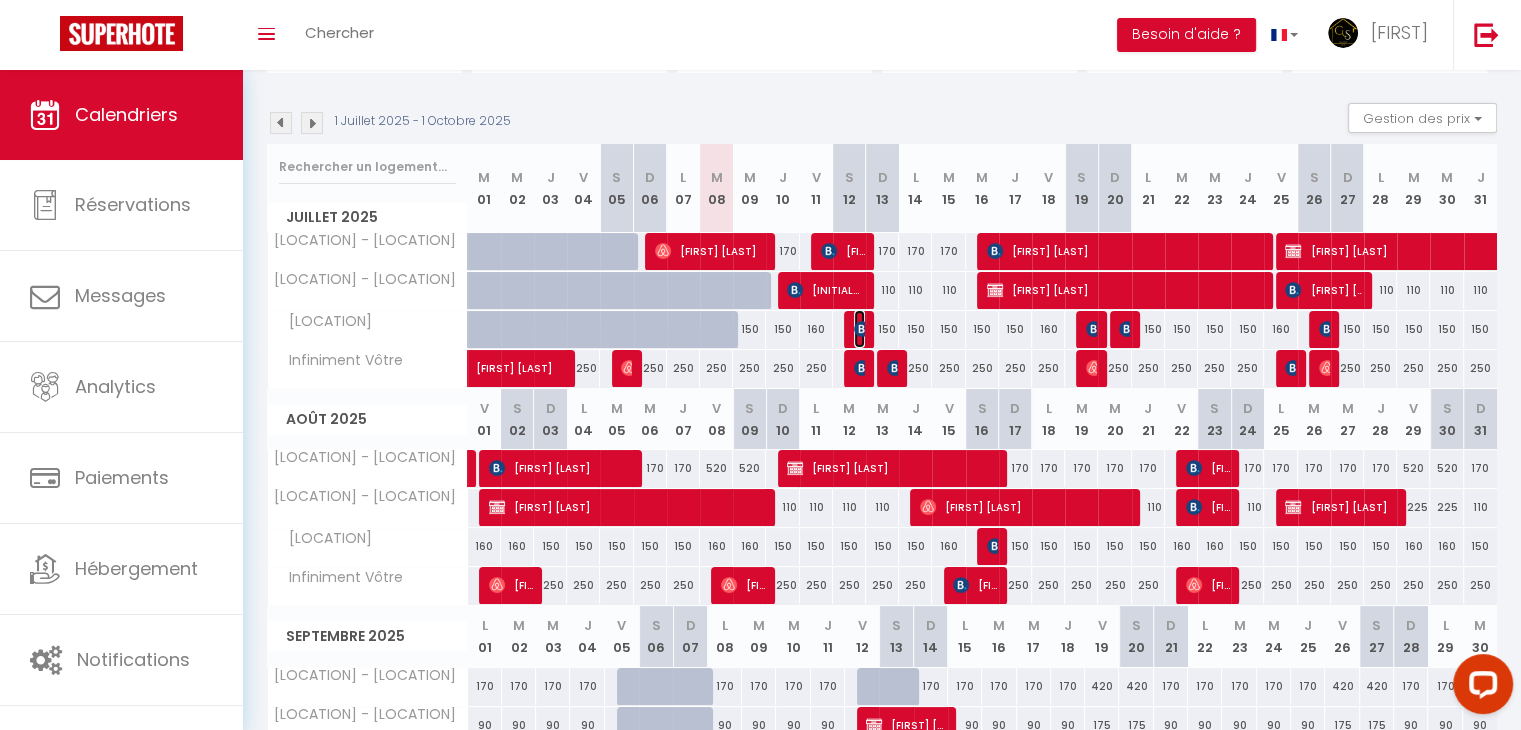 click at bounding box center (862, 329) 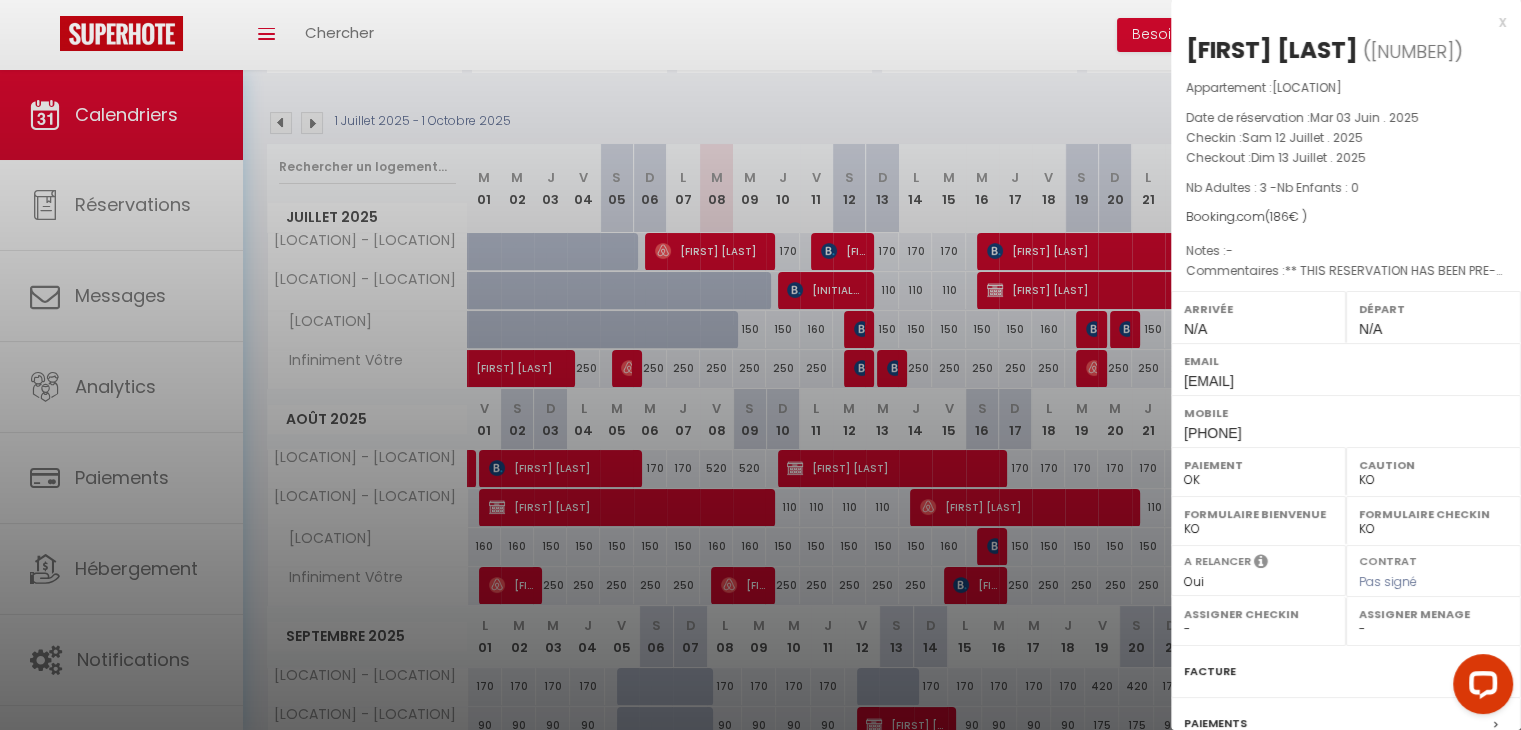 click at bounding box center [760, 365] 